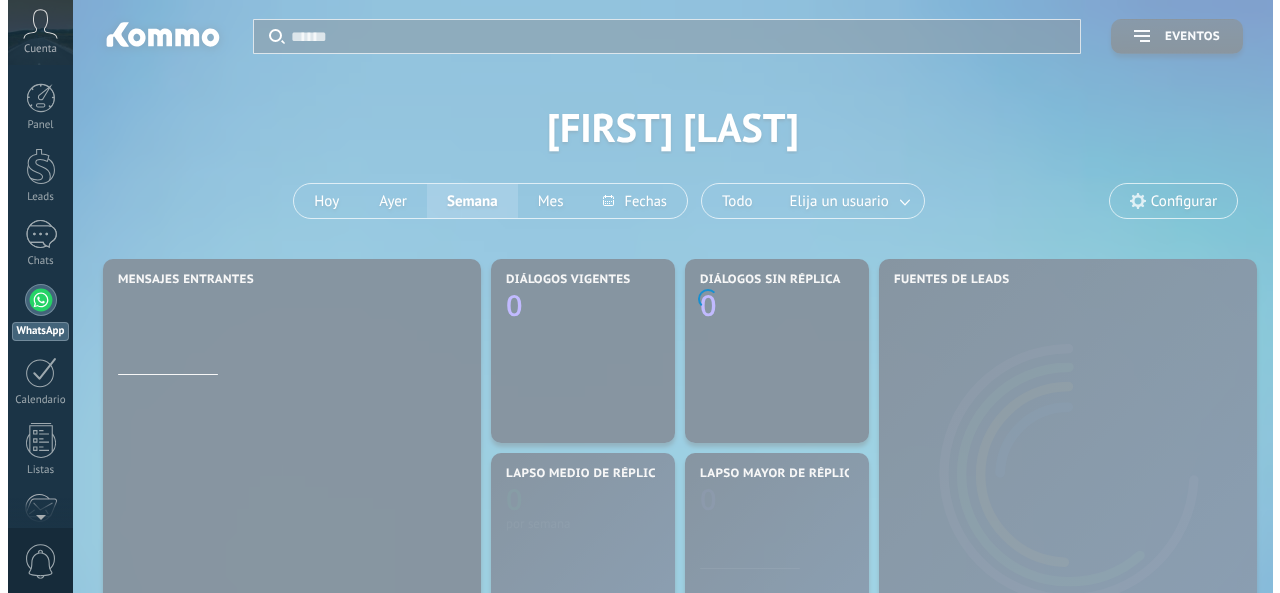 scroll, scrollTop: 0, scrollLeft: 0, axis: both 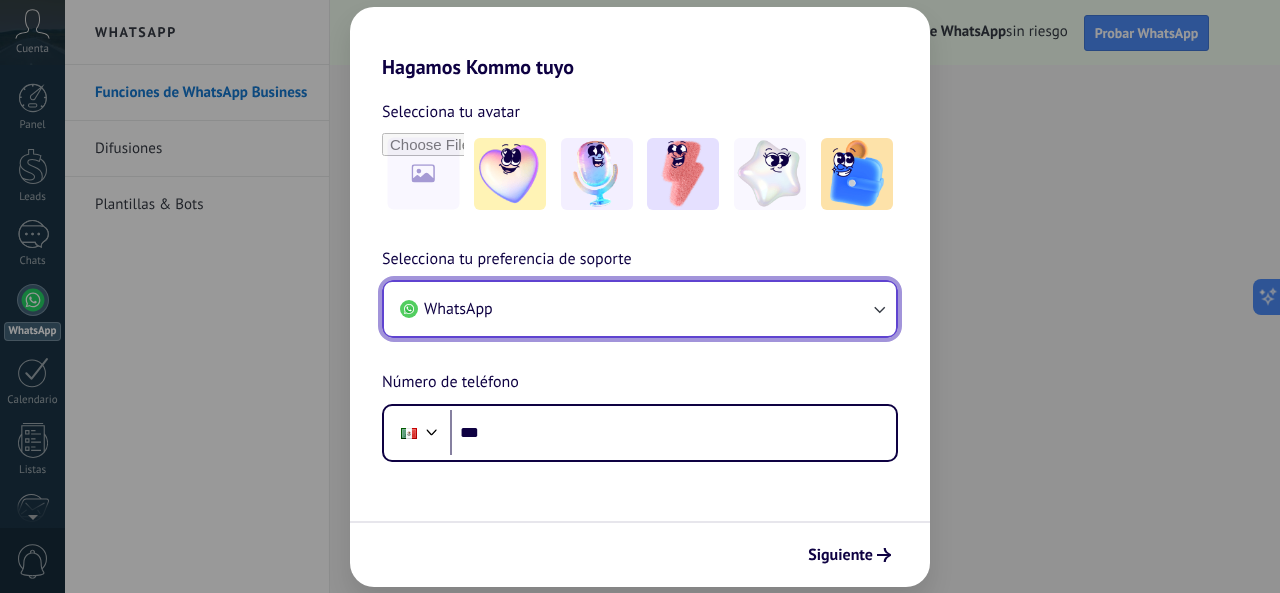 click on "WhatsApp" at bounding box center (640, 309) 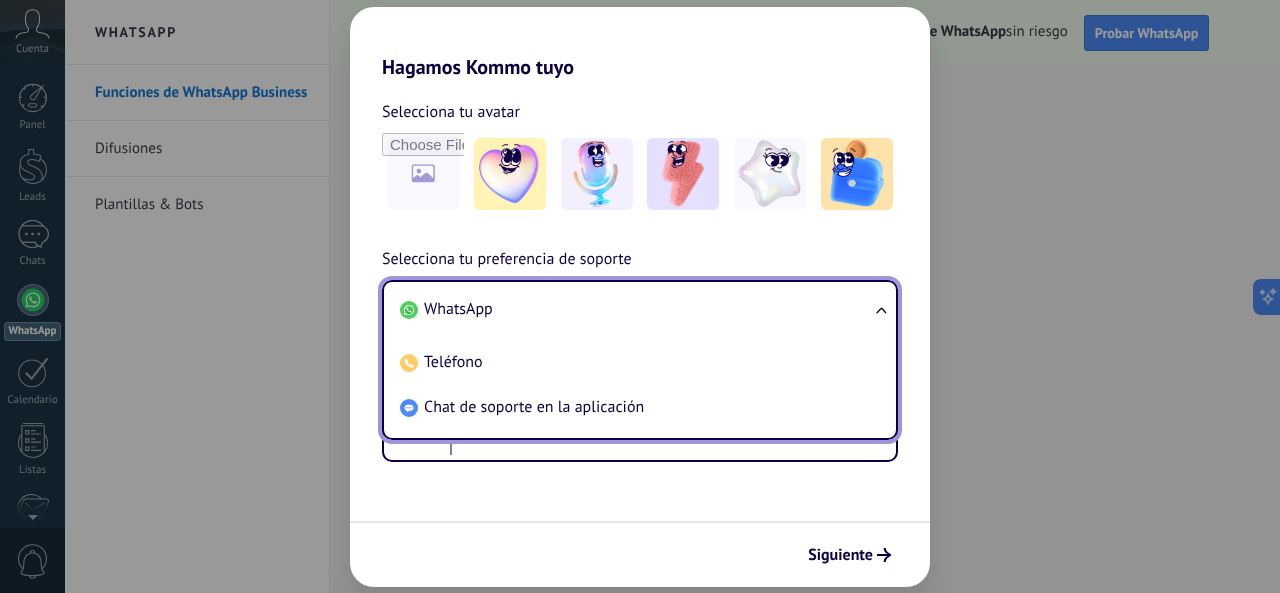 click on "WhatsApp" at bounding box center [636, 309] 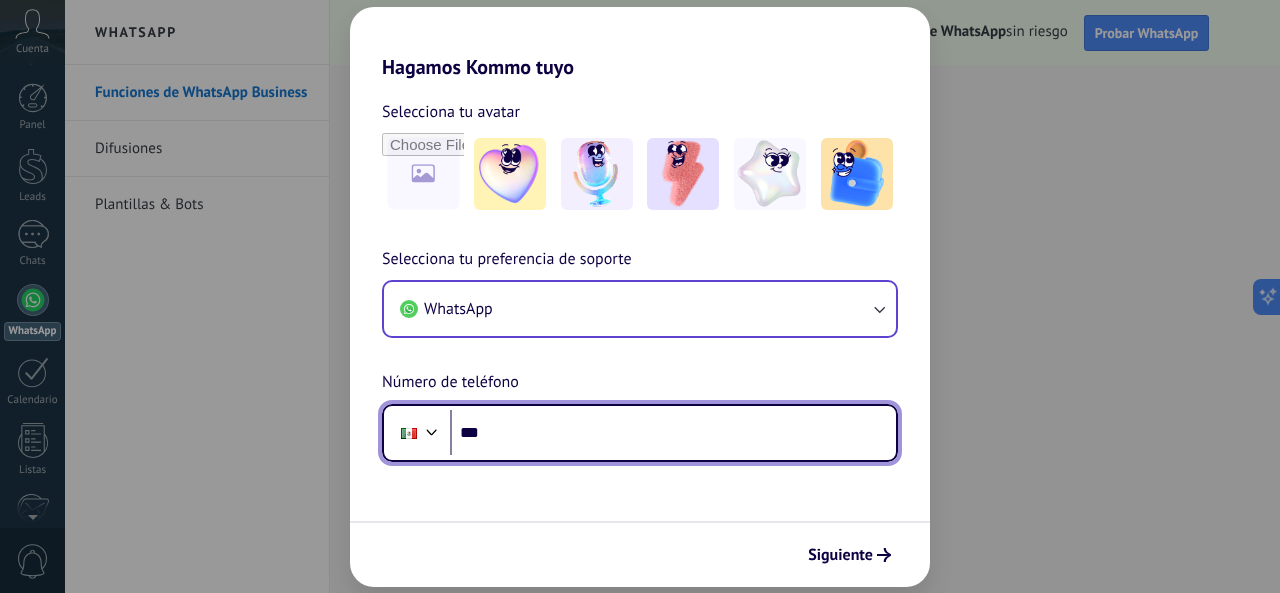 click on "***" at bounding box center (673, 433) 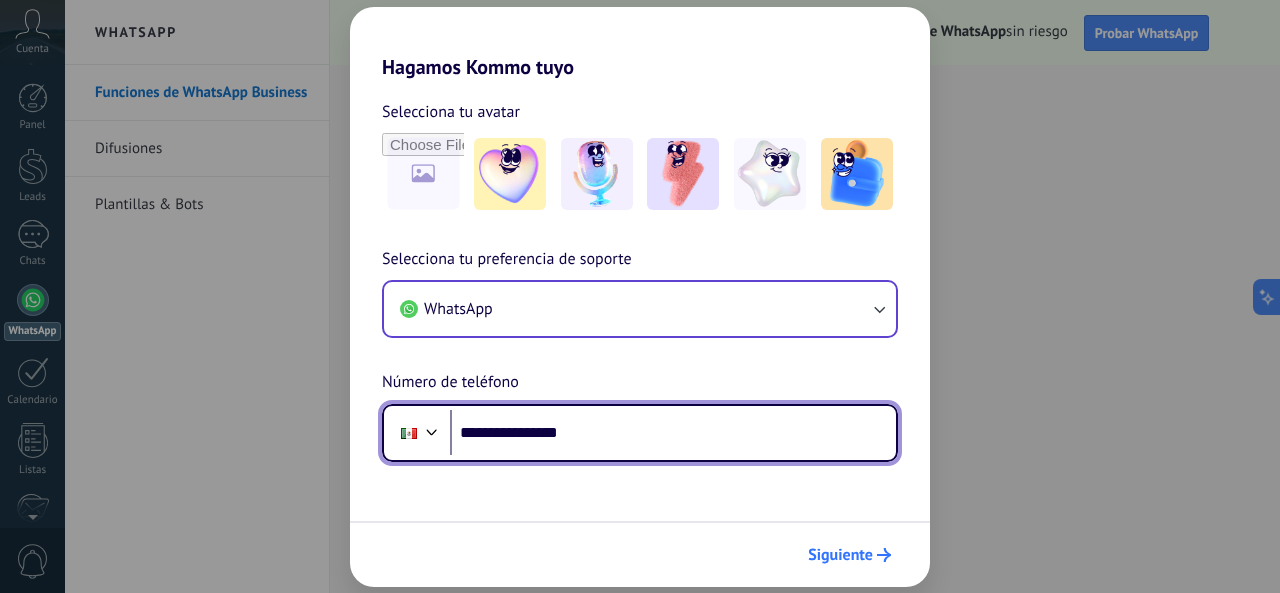 type on "**********" 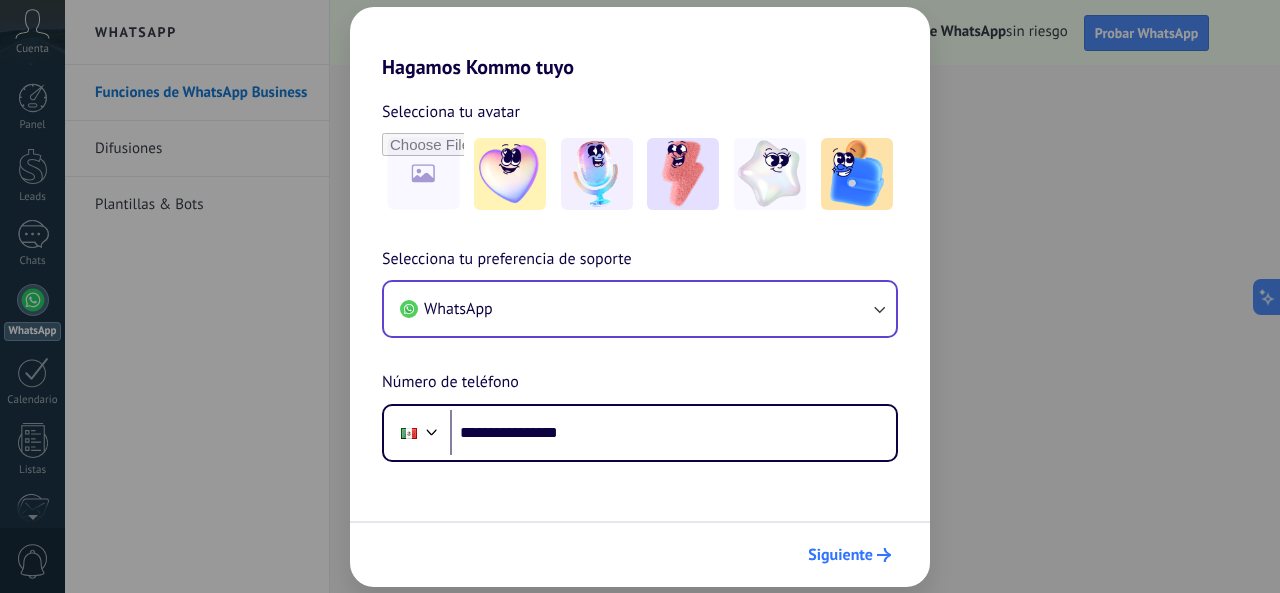 click on "Siguiente" at bounding box center [849, 555] 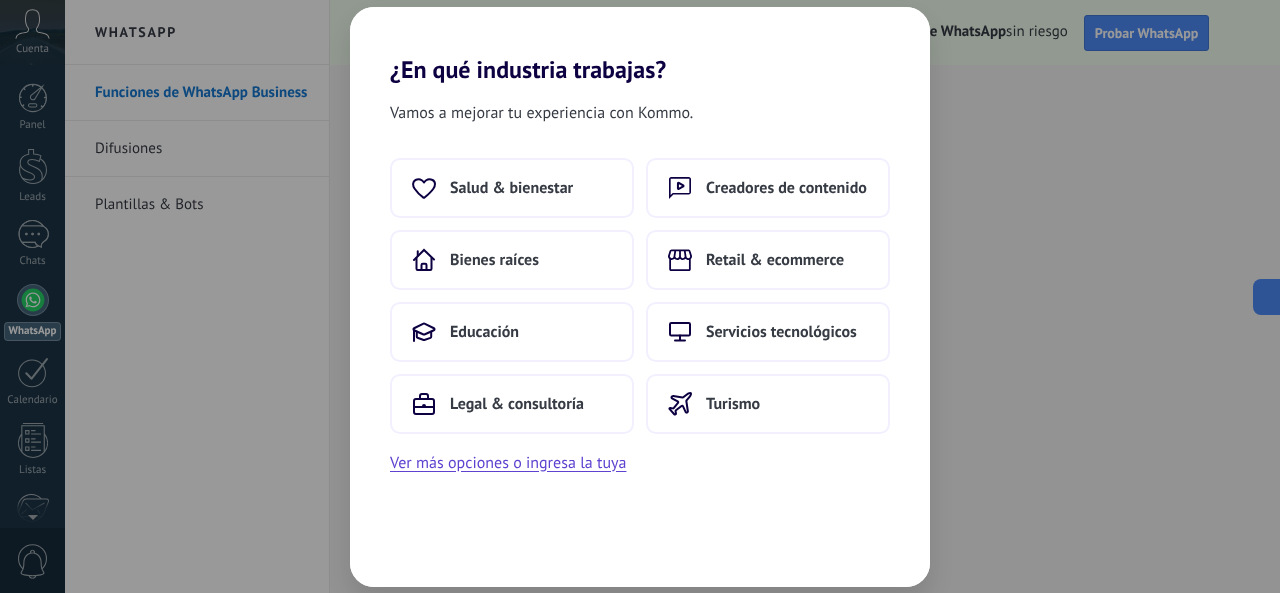 scroll, scrollTop: 0, scrollLeft: 0, axis: both 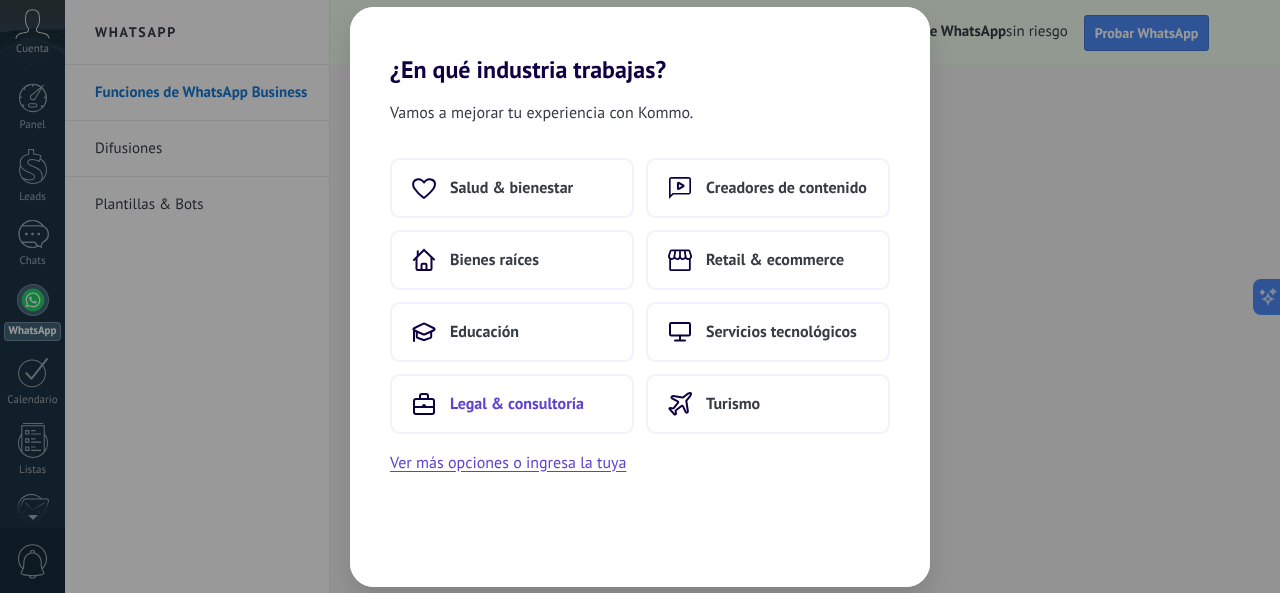 click on "Legal & consultoría" at bounding box center [511, 188] 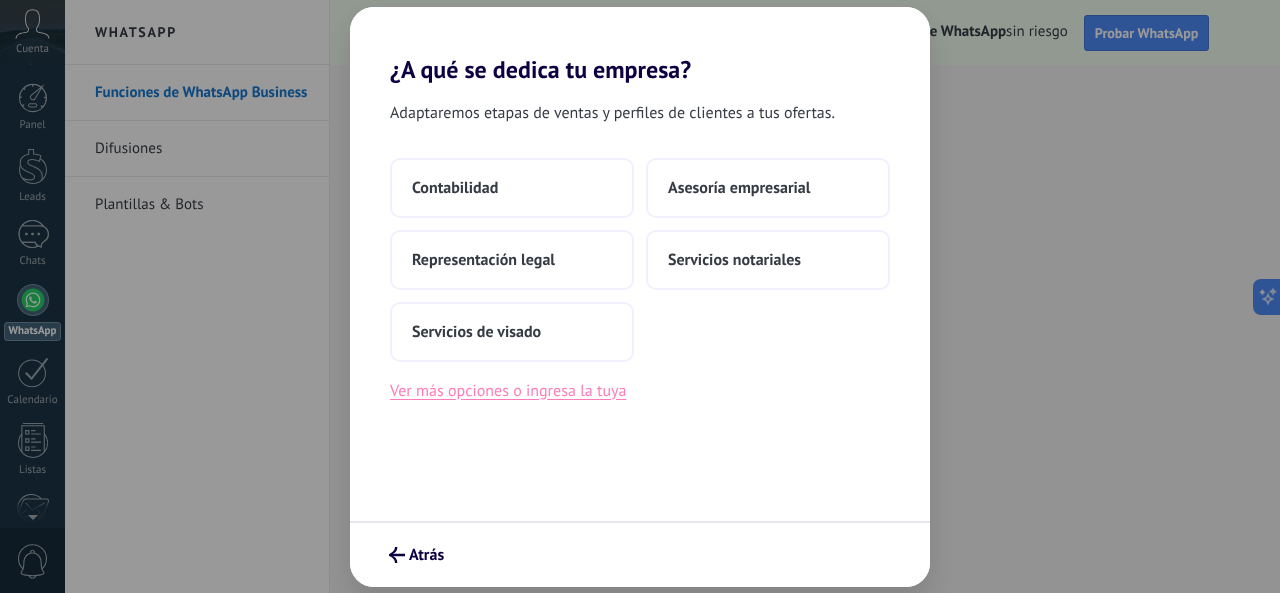 click on "Ver más opciones o ingresa la tuya" at bounding box center [508, 391] 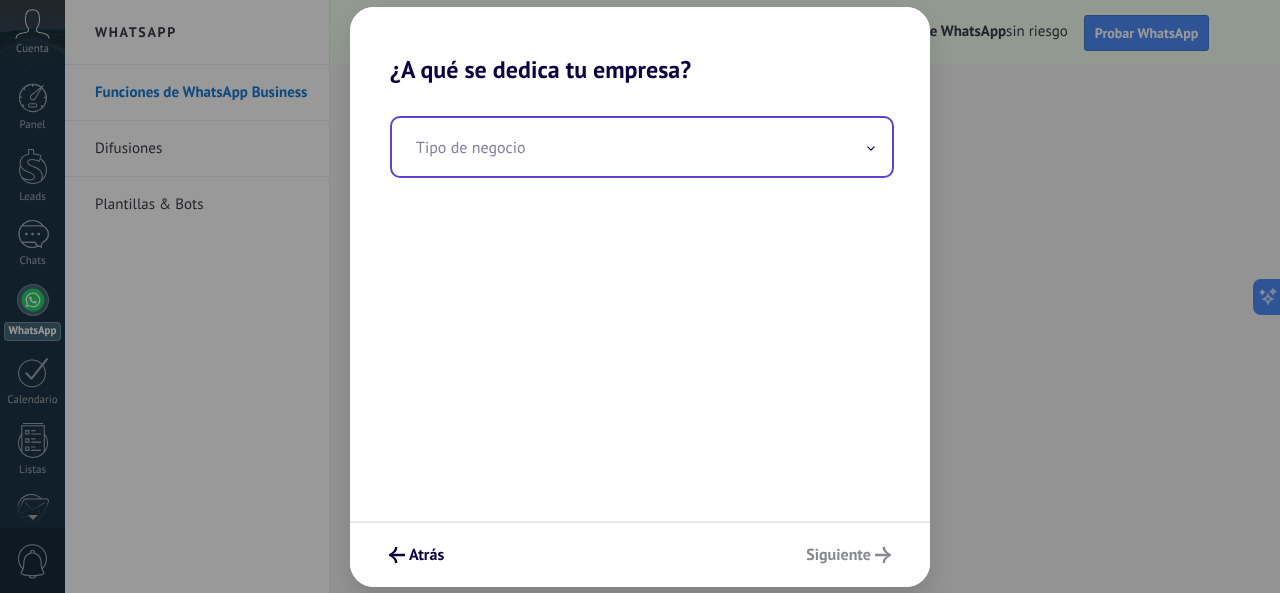 click at bounding box center [642, 147] 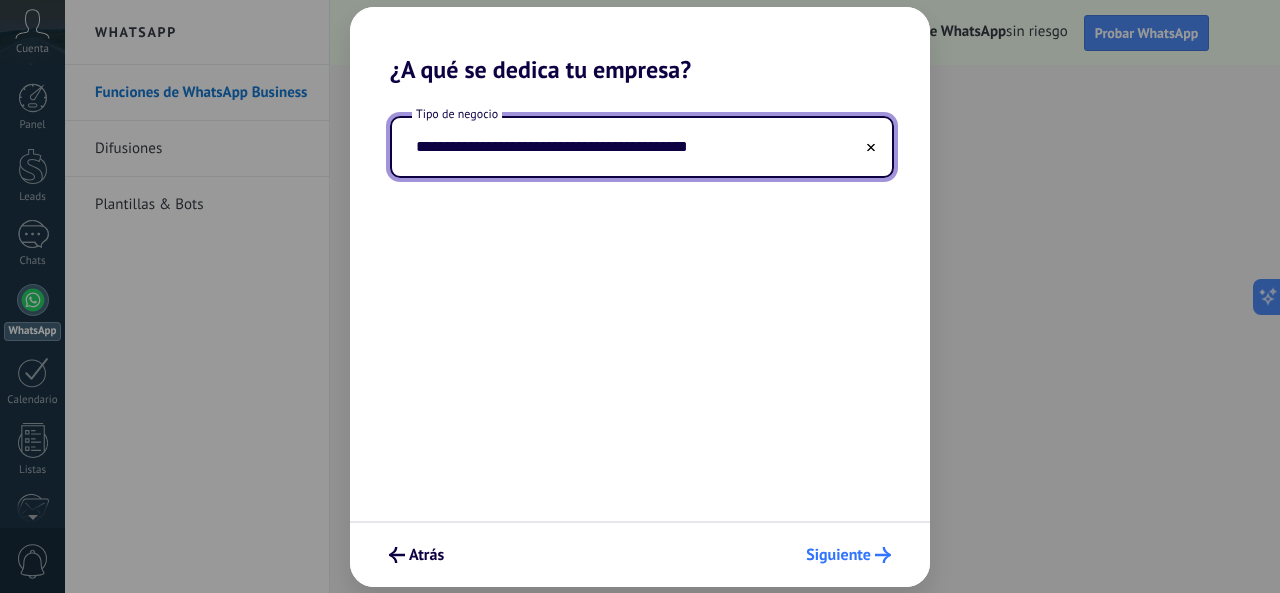 type on "**********" 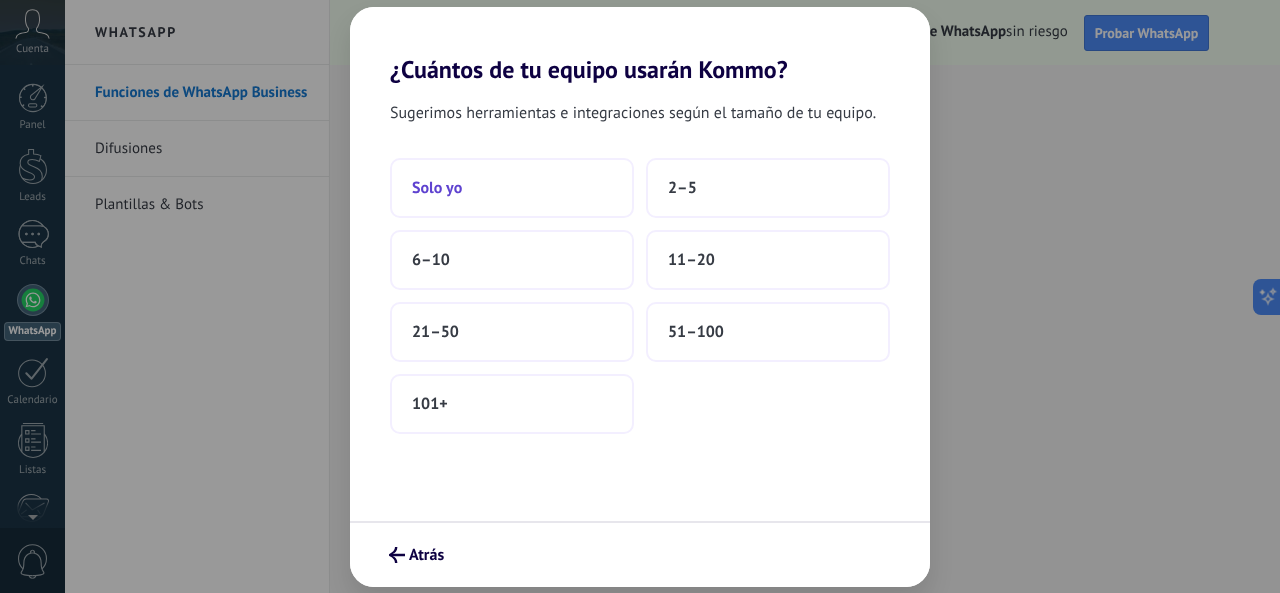 click on "Solo yo" at bounding box center [512, 188] 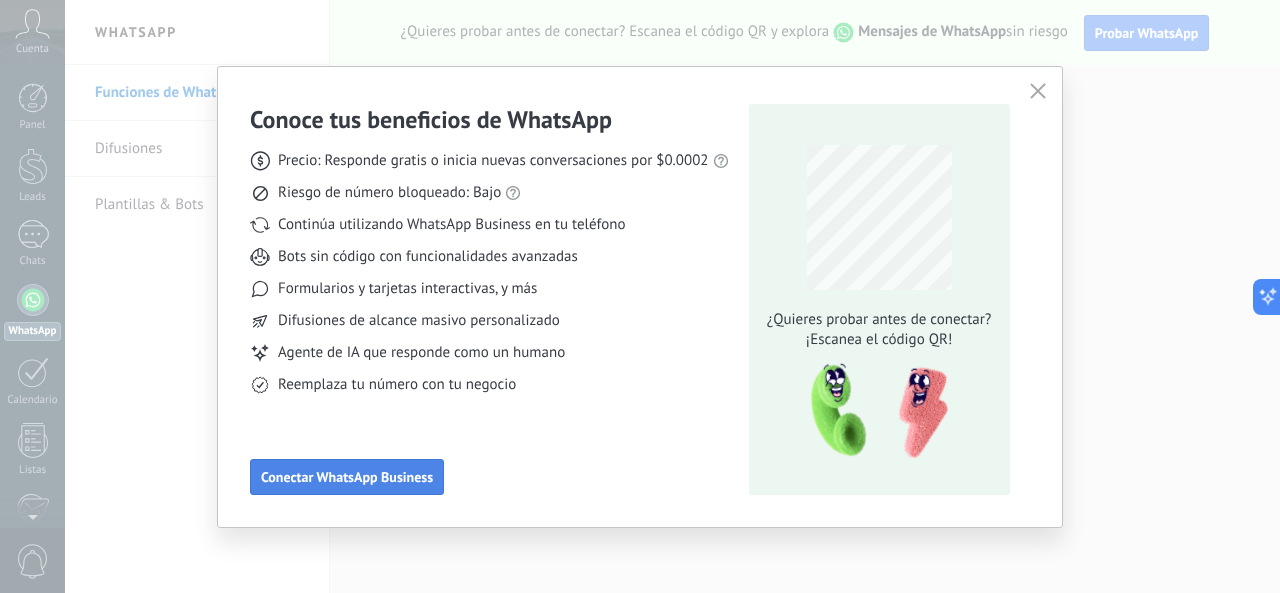 click on "Conectar WhatsApp Business" at bounding box center [347, 477] 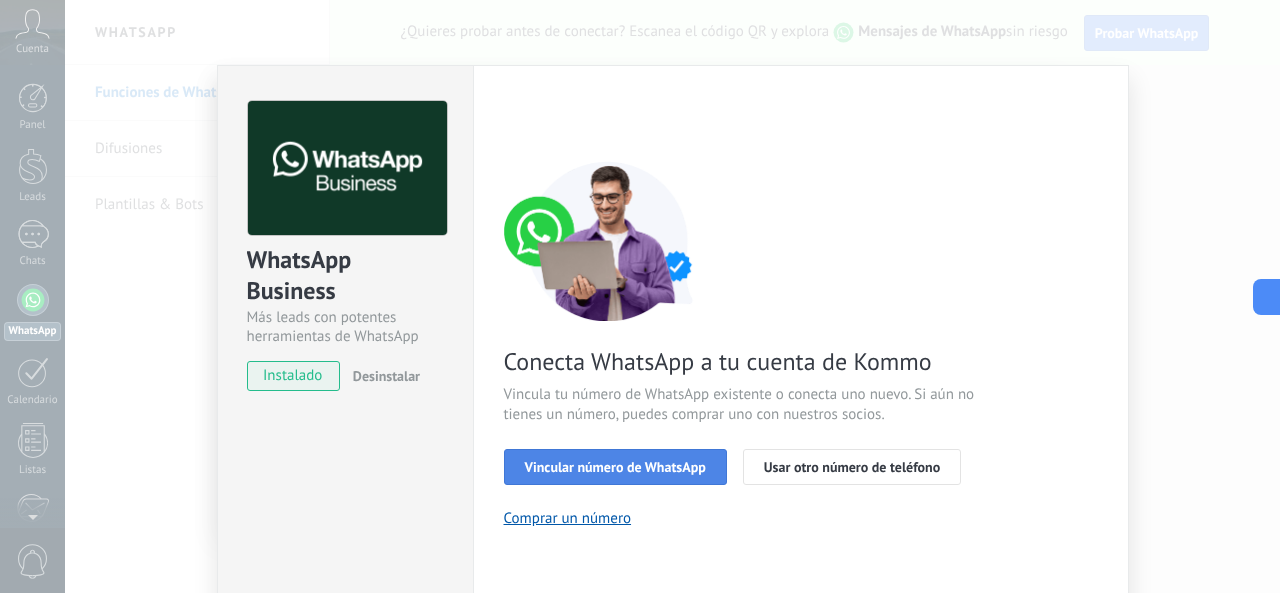 click on "Vincular número de WhatsApp" at bounding box center [615, 467] 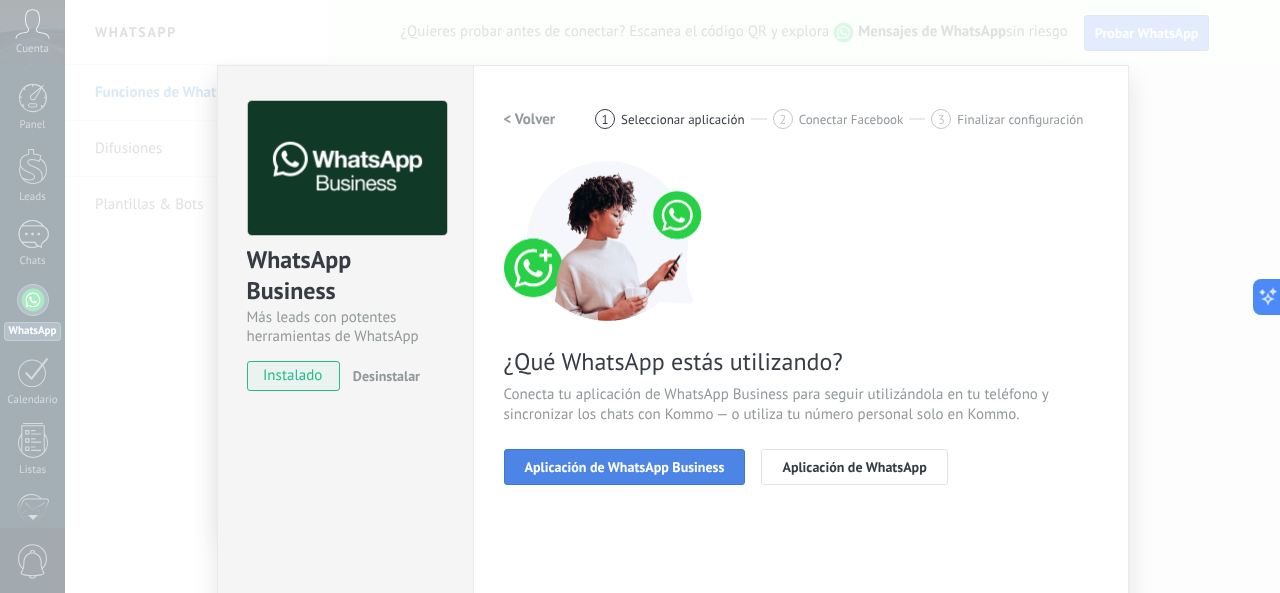 click on "Aplicación de WhatsApp Business" at bounding box center [625, 467] 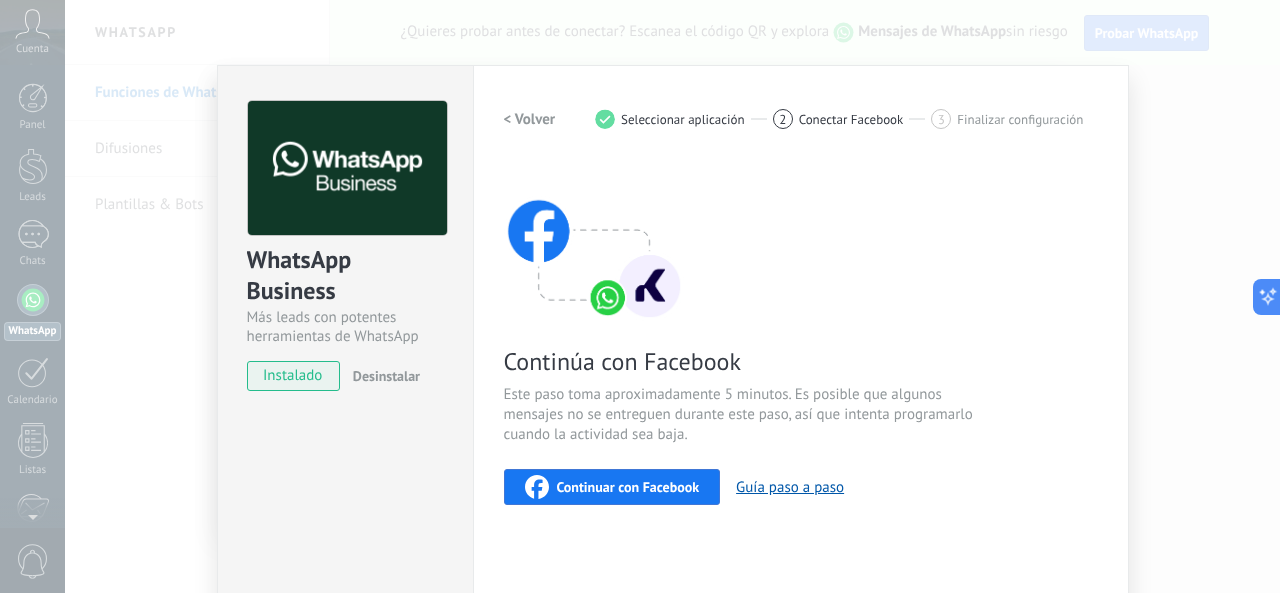 click on "Continuar con Facebook" at bounding box center [628, 487] 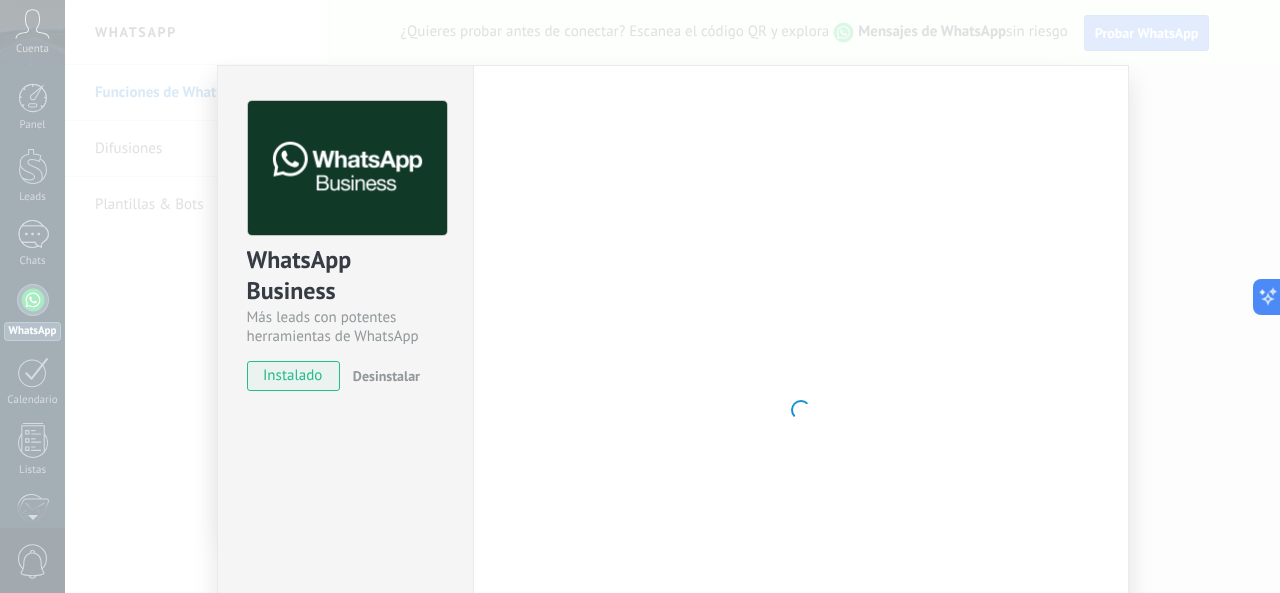 click at bounding box center (801, 410) 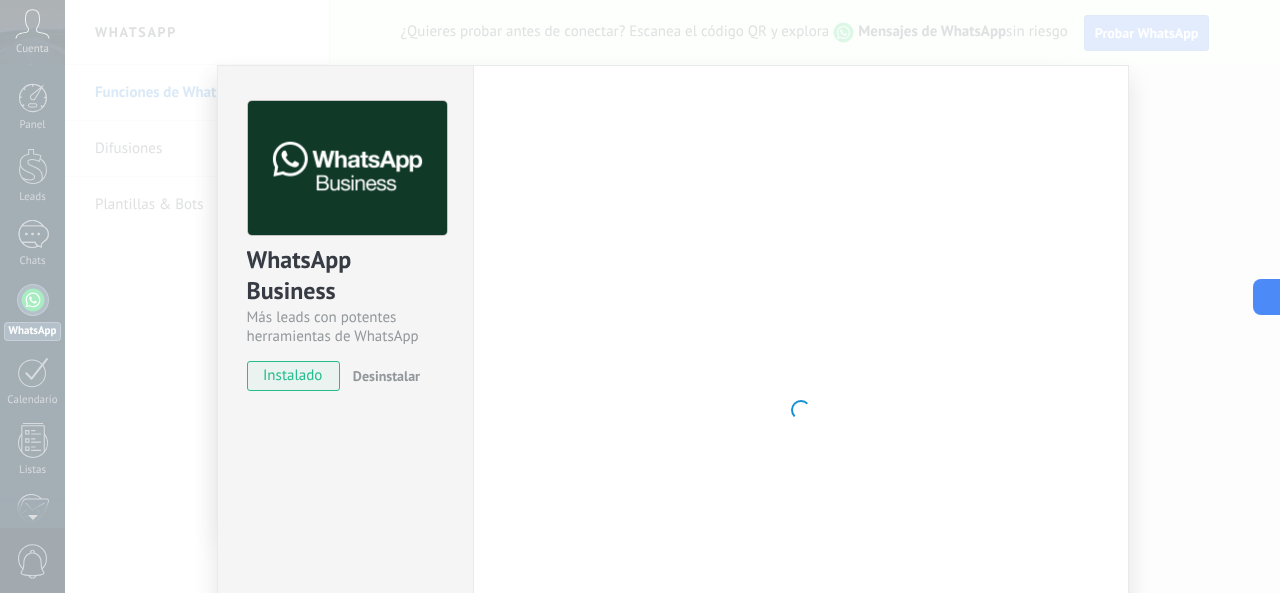 click on "instalado" at bounding box center (293, 376) 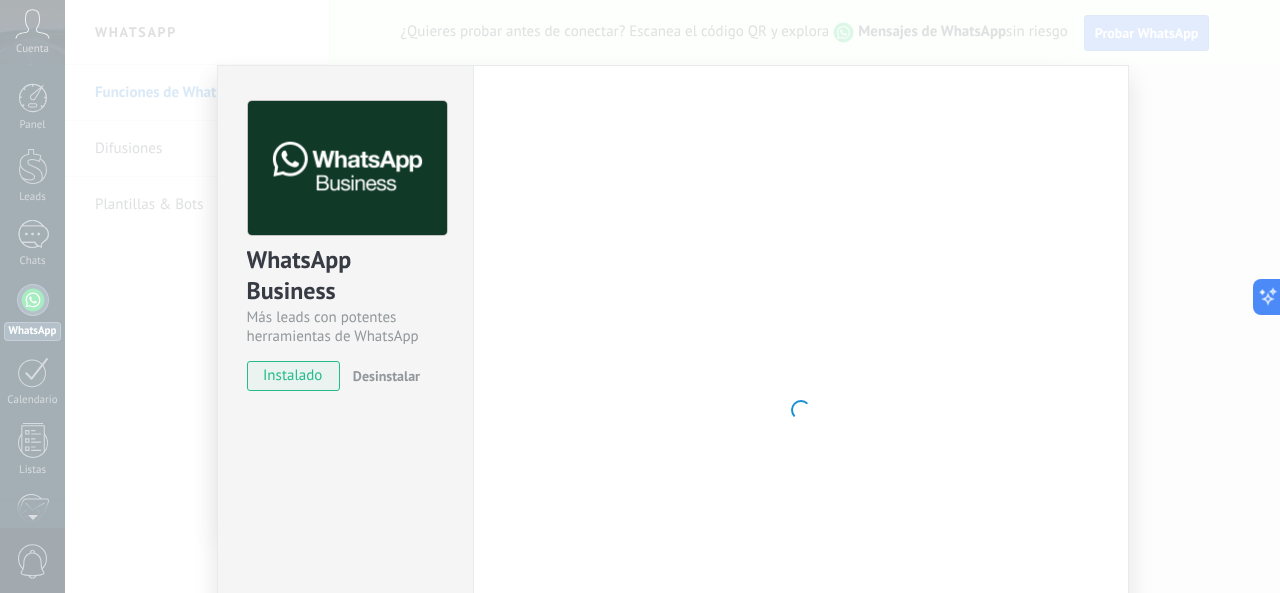 click on "WhatsApp Business Más leads con potentes herramientas de WhatsApp instalado Desinstalar ¿Quieres probar la integración primero?   Escanea el código QR   para ver cómo funciona. Configuraciones Autorizaciones This tab logs the users who have granted integration access to this account. If you want to to remove a user's ability to send requests to the account on behalf of this integration, you can revoke access. If access is revoked from all users, the integration will stop working. This app is installed, but no one has given it access yet. WhatsApp Cloud API más _:  Guardar < Volver 1 Seleccionar aplicación 2 Conectar Facebook  3 Finalizar configuración Continúa con Facebook Este paso toma aproximadamente 5 minutos. Es posible que algunos mensajes no se entreguen durante este paso, así que intenta programarlo cuando la actividad sea baja. Continuar con Facebook Guía paso a paso ¿Necesitas ayuda?" at bounding box center (672, 296) 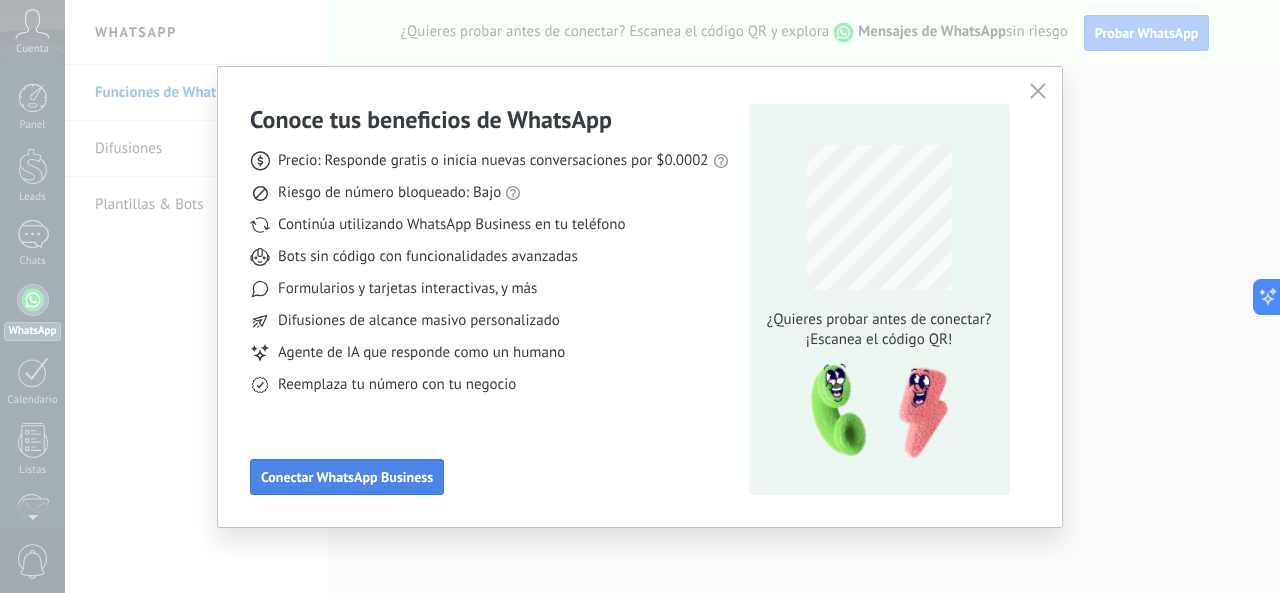 click on "Conectar WhatsApp Business" at bounding box center (347, 477) 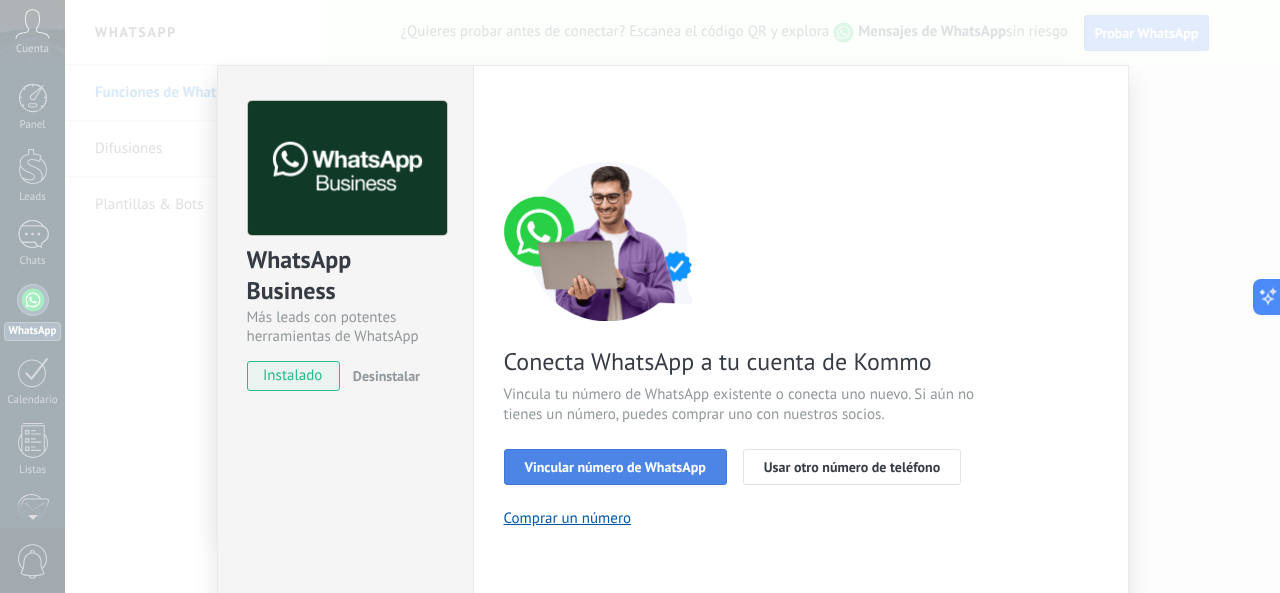 click on "Vincular número de WhatsApp" at bounding box center (615, 467) 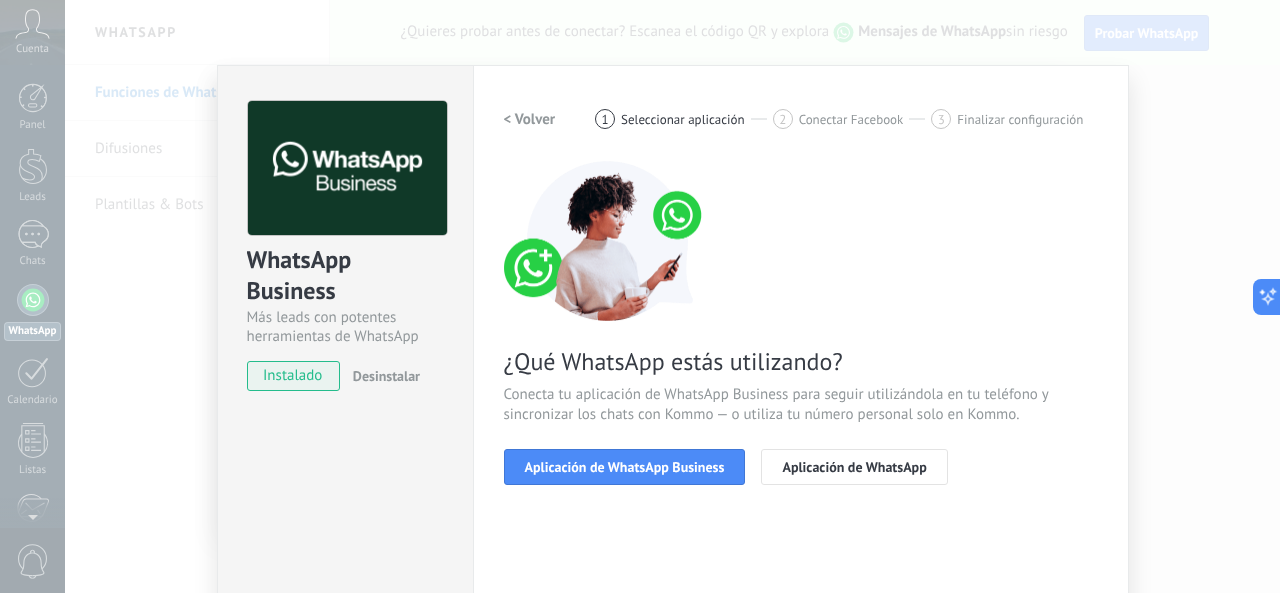 click on "Aplicación de WhatsApp Business" at bounding box center [625, 467] 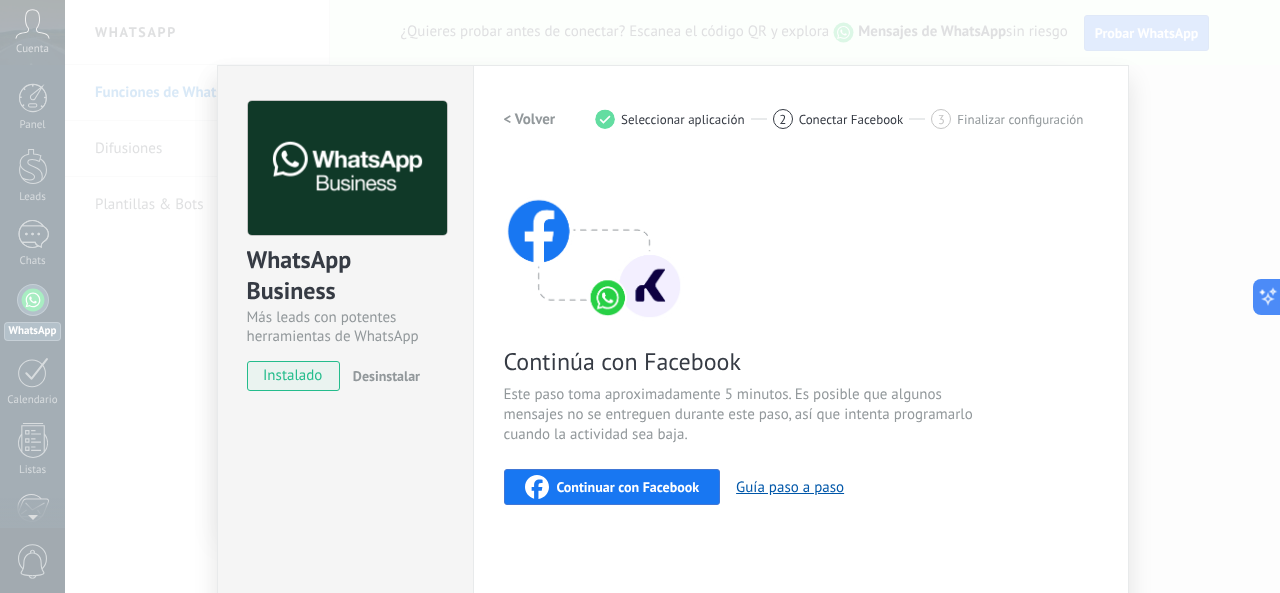 click on "Continuar con Facebook" at bounding box center [628, 487] 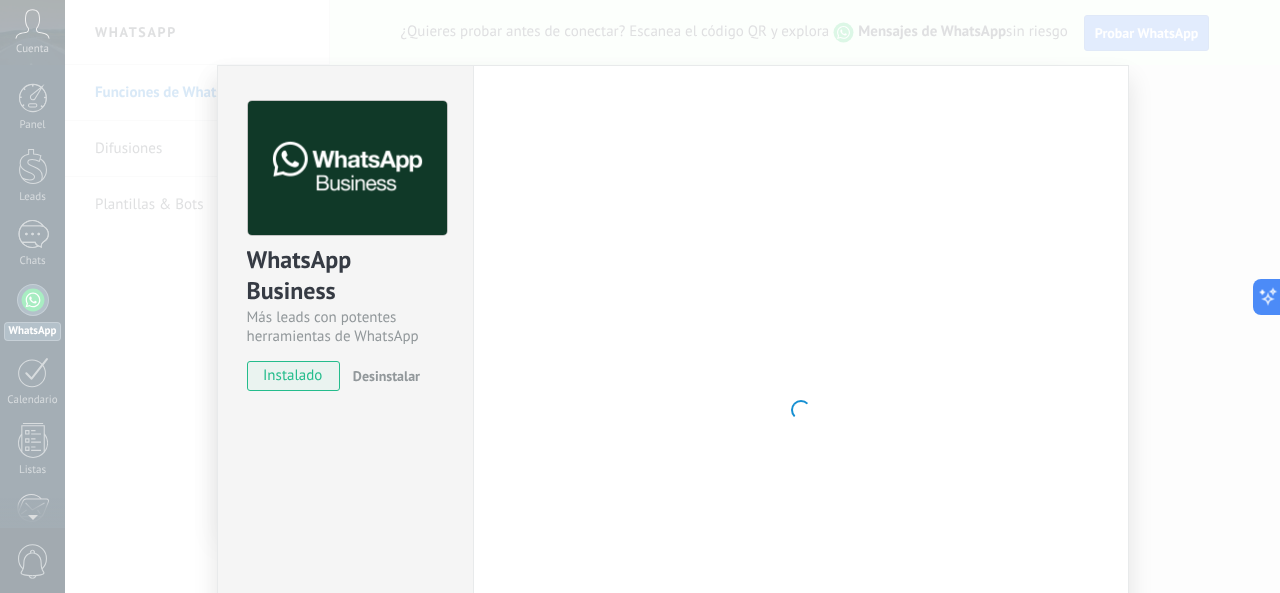 click at bounding box center (801, 410) 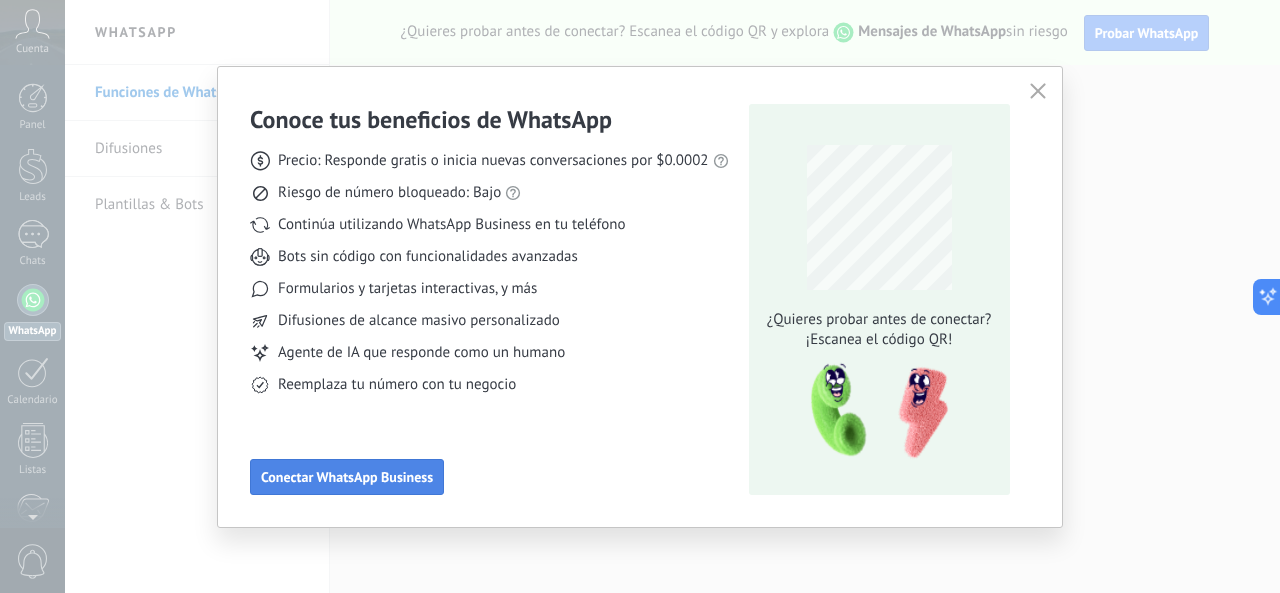 click on "Conectar WhatsApp Business" at bounding box center [347, 477] 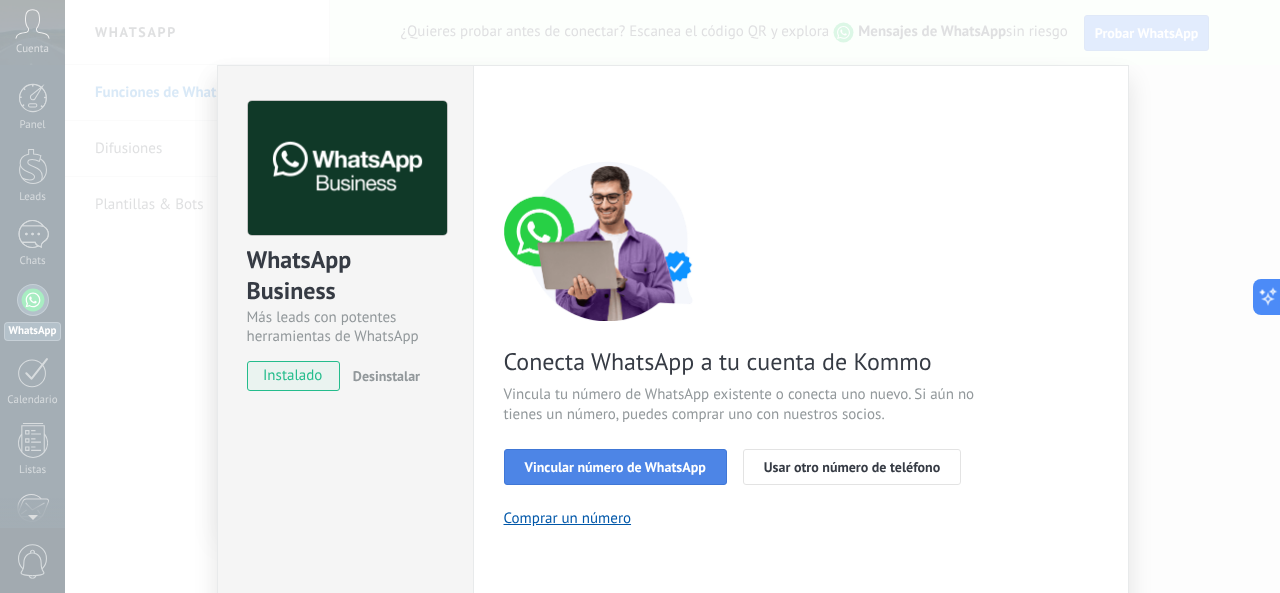 click on "Vincular número de WhatsApp" at bounding box center [615, 467] 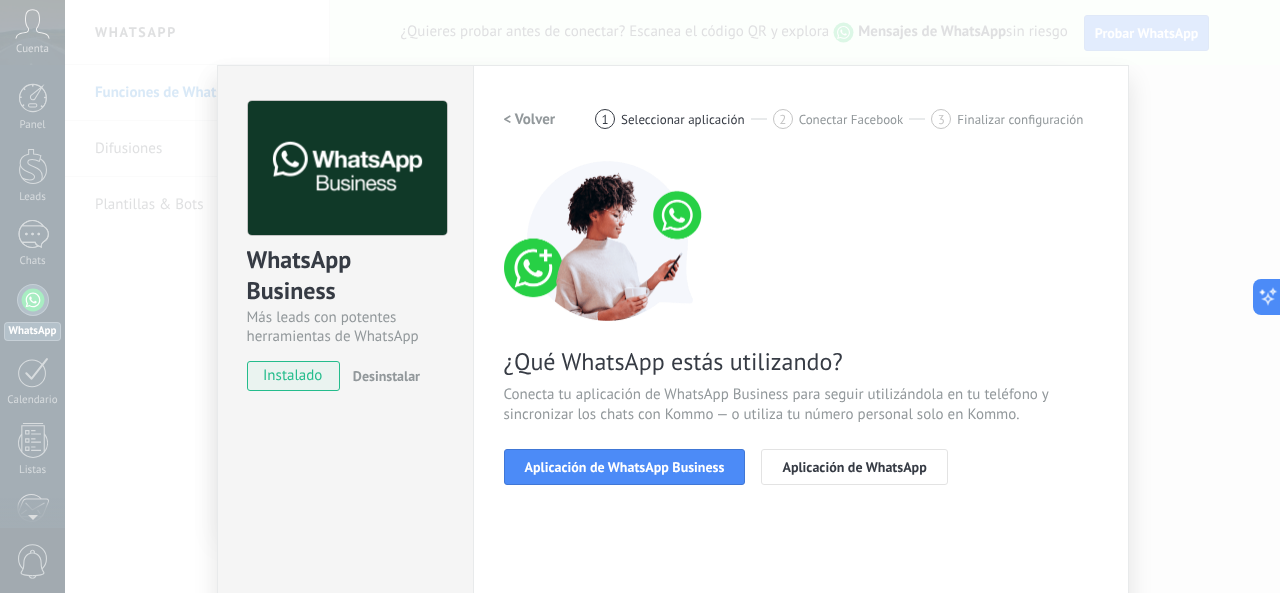 click on "Aplicación de WhatsApp Business" at bounding box center [625, 467] 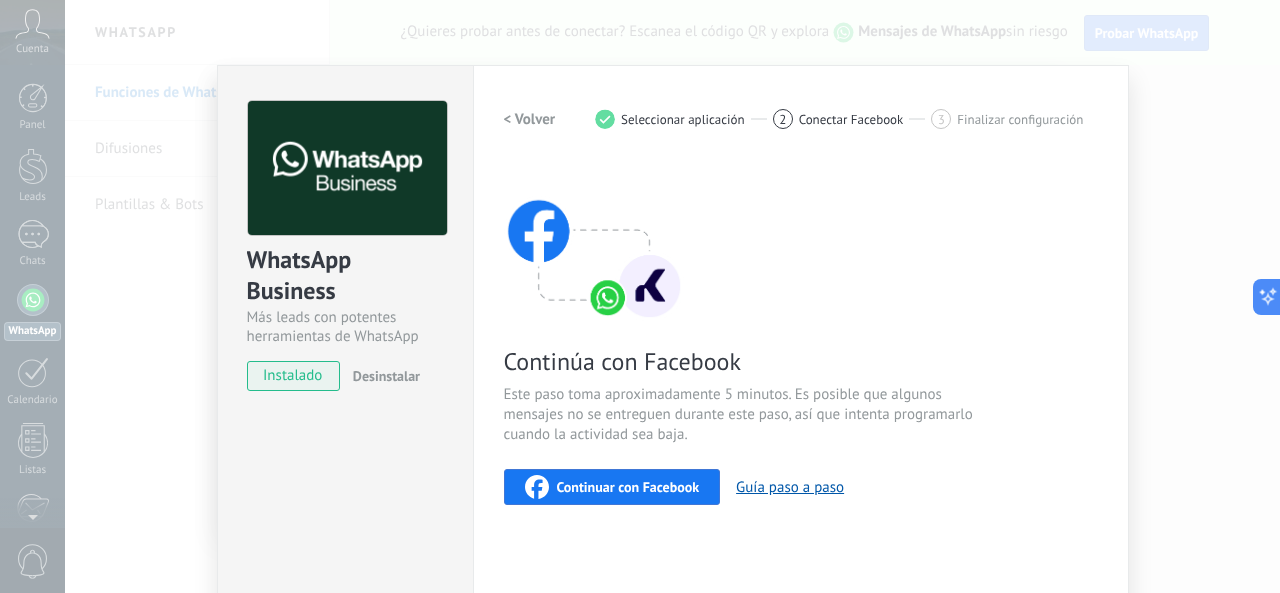 click on "Continuar con Facebook" at bounding box center (628, 487) 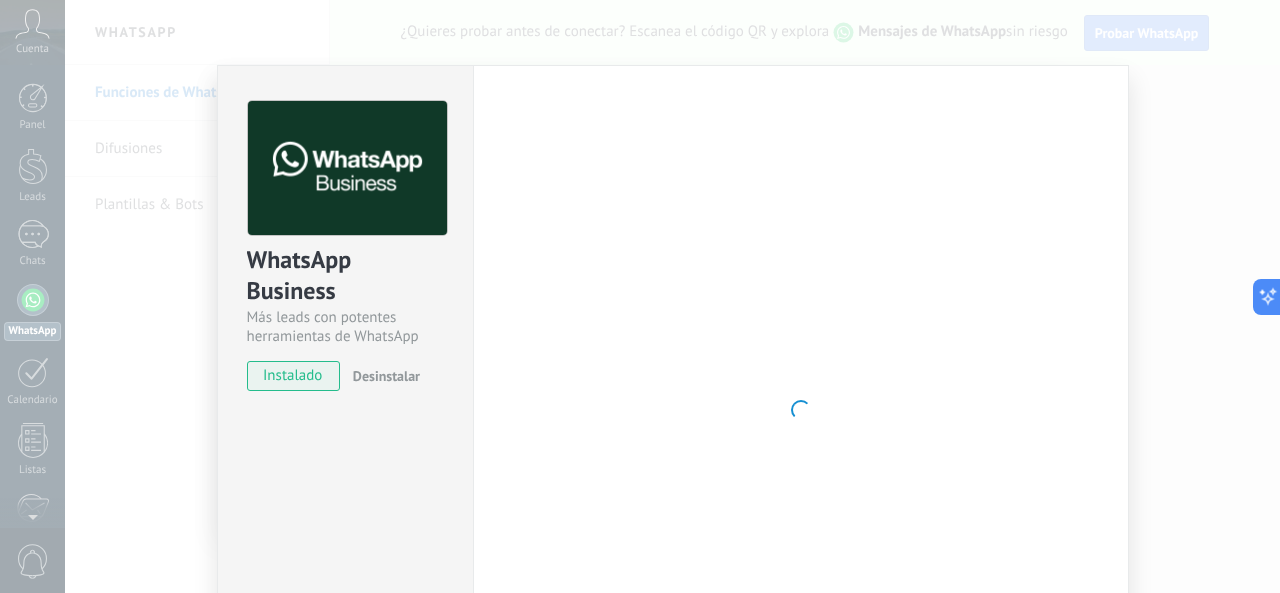 click on "instalado" at bounding box center [293, 376] 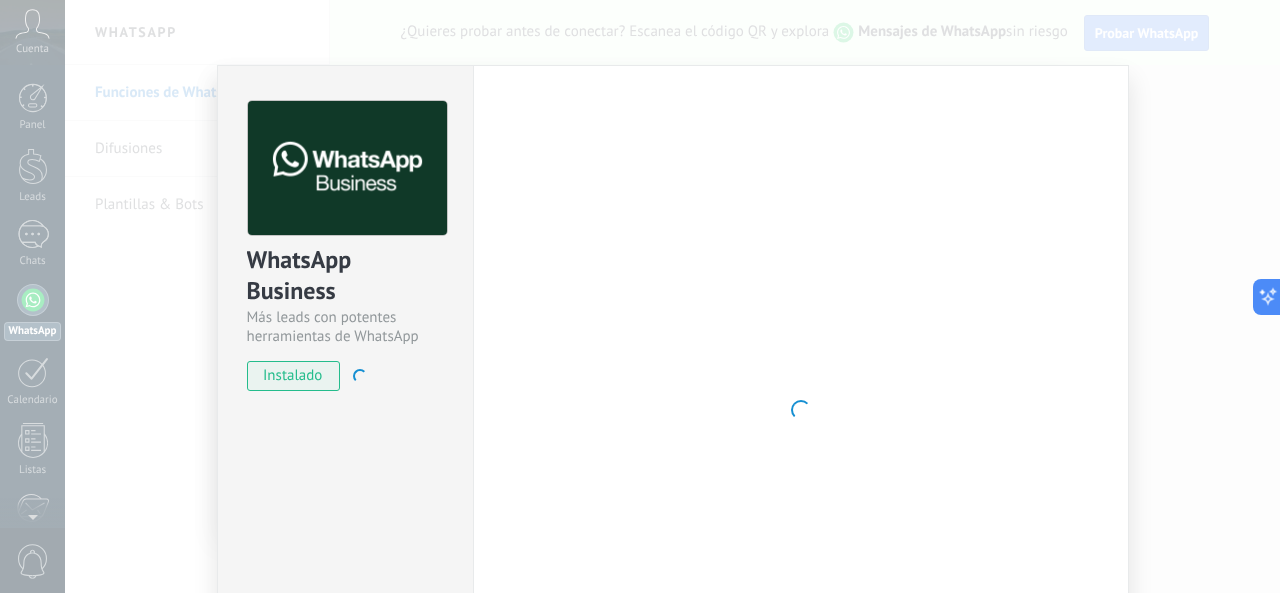 click at bounding box center [801, 410] 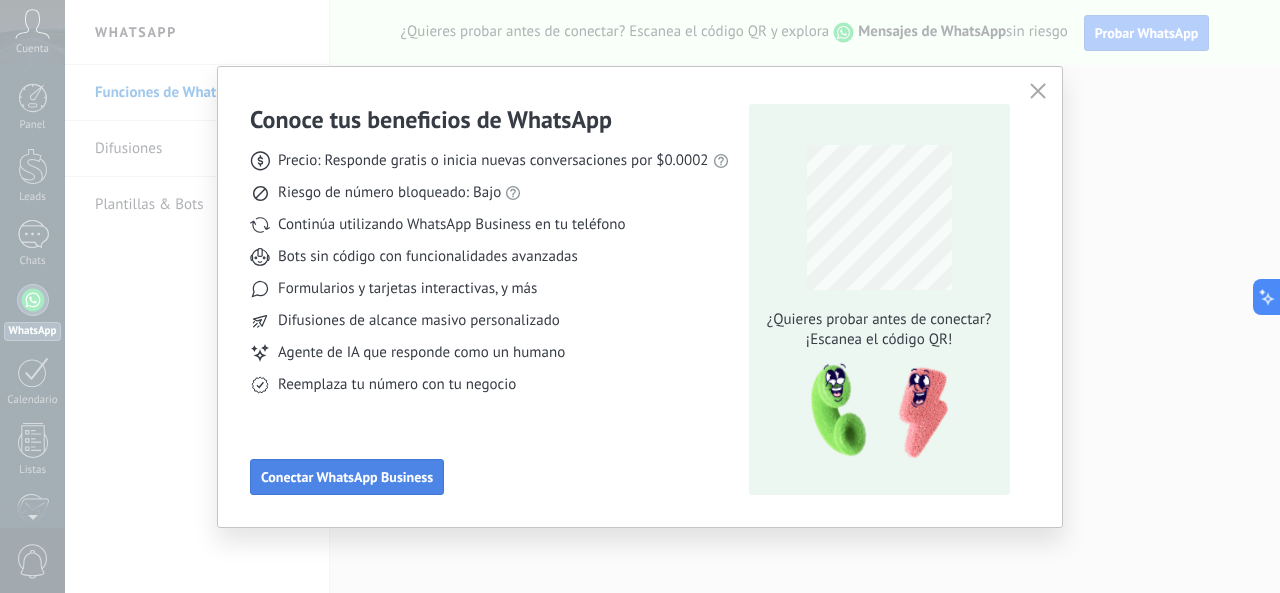 click on "Conectar WhatsApp Business" at bounding box center [347, 477] 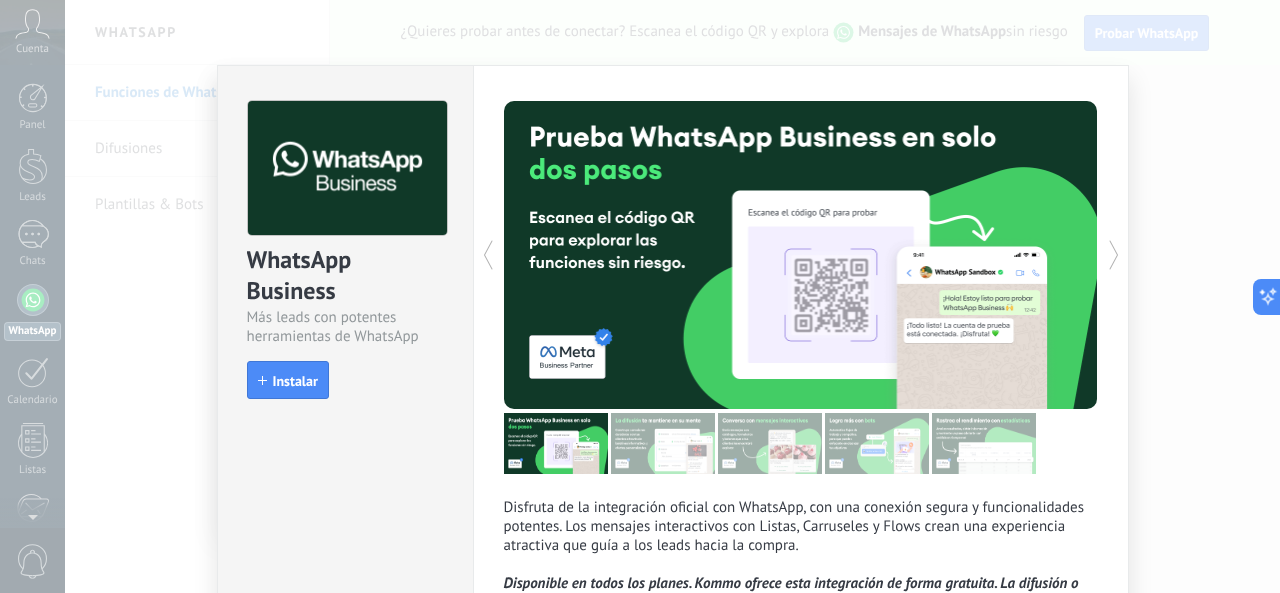 scroll, scrollTop: 225, scrollLeft: 0, axis: vertical 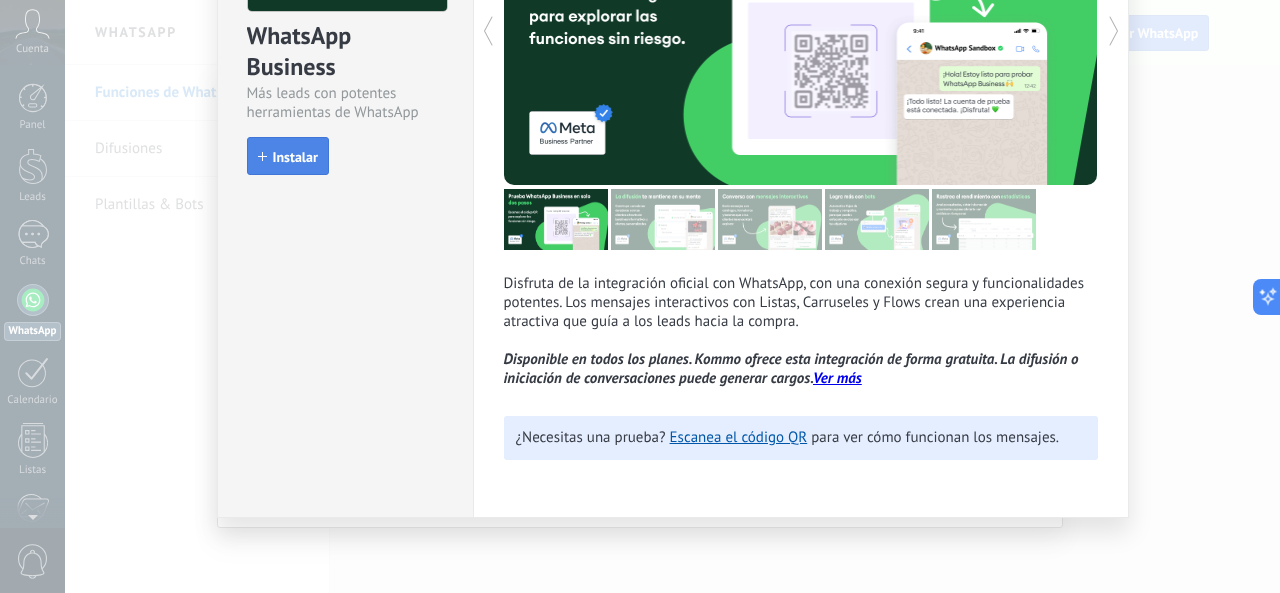 click on "Instalar" at bounding box center (288, 156) 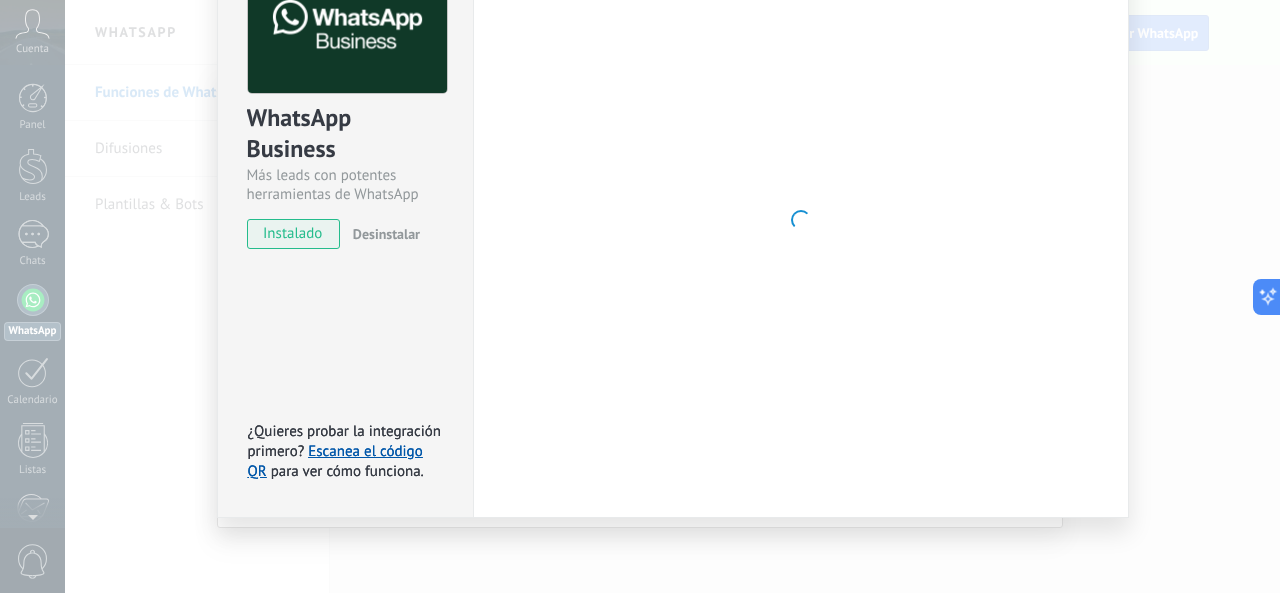 scroll, scrollTop: 225, scrollLeft: 0, axis: vertical 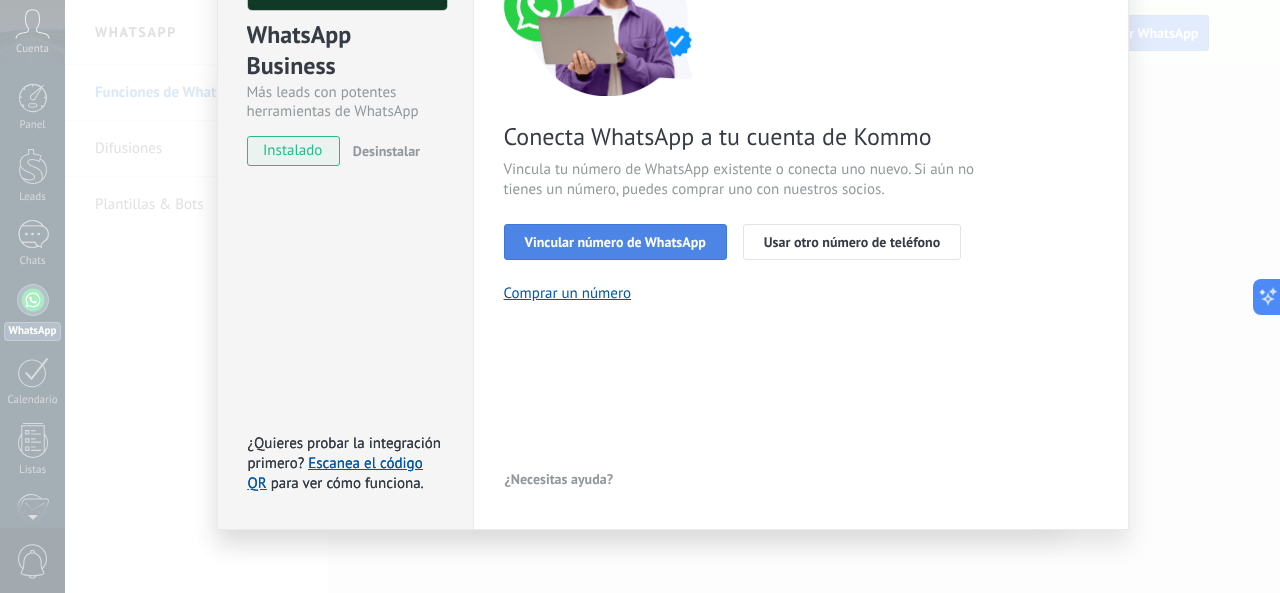 click on "Vincular número de WhatsApp Usar otro número de teléfono" at bounding box center [801, 242] 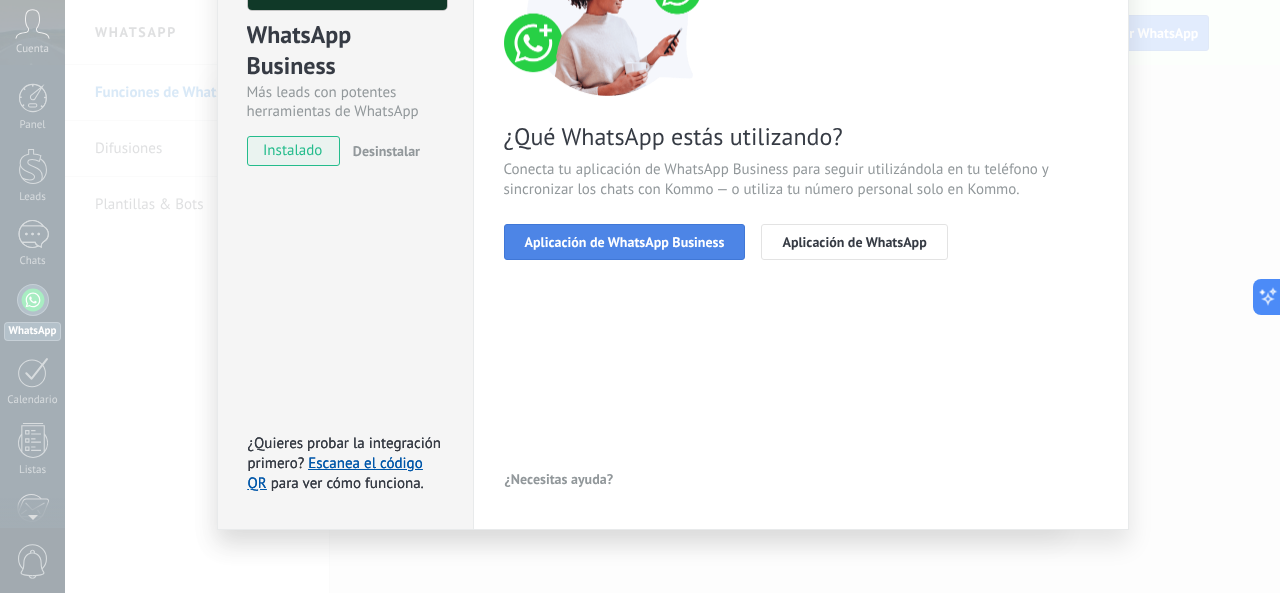 click on "Aplicación de WhatsApp Business" at bounding box center (625, 242) 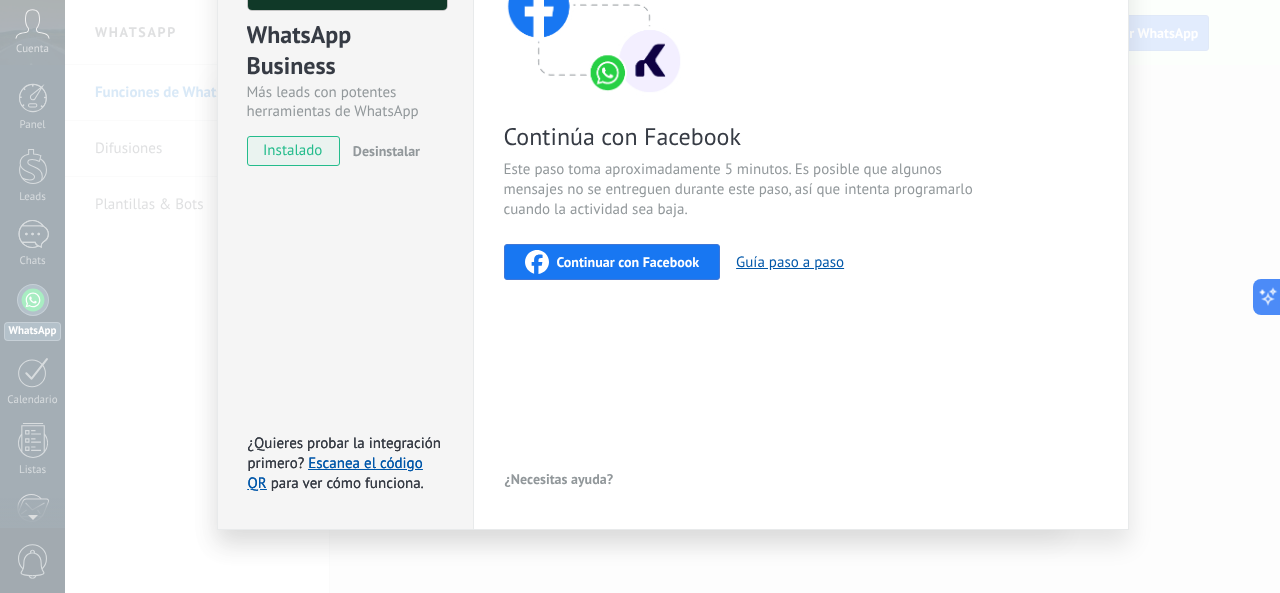 click on "Continuar con Facebook" at bounding box center (628, 262) 